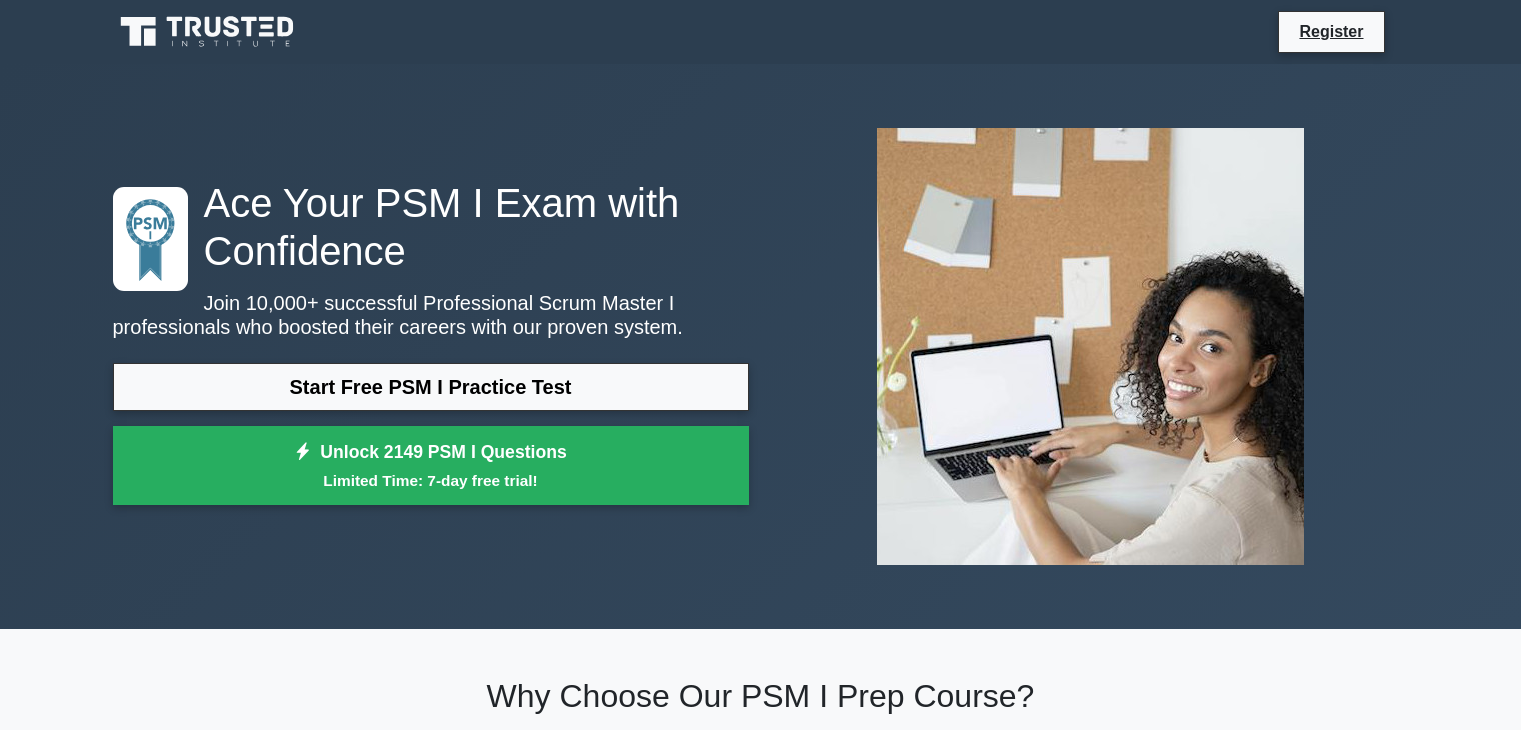 scroll, scrollTop: 0, scrollLeft: 0, axis: both 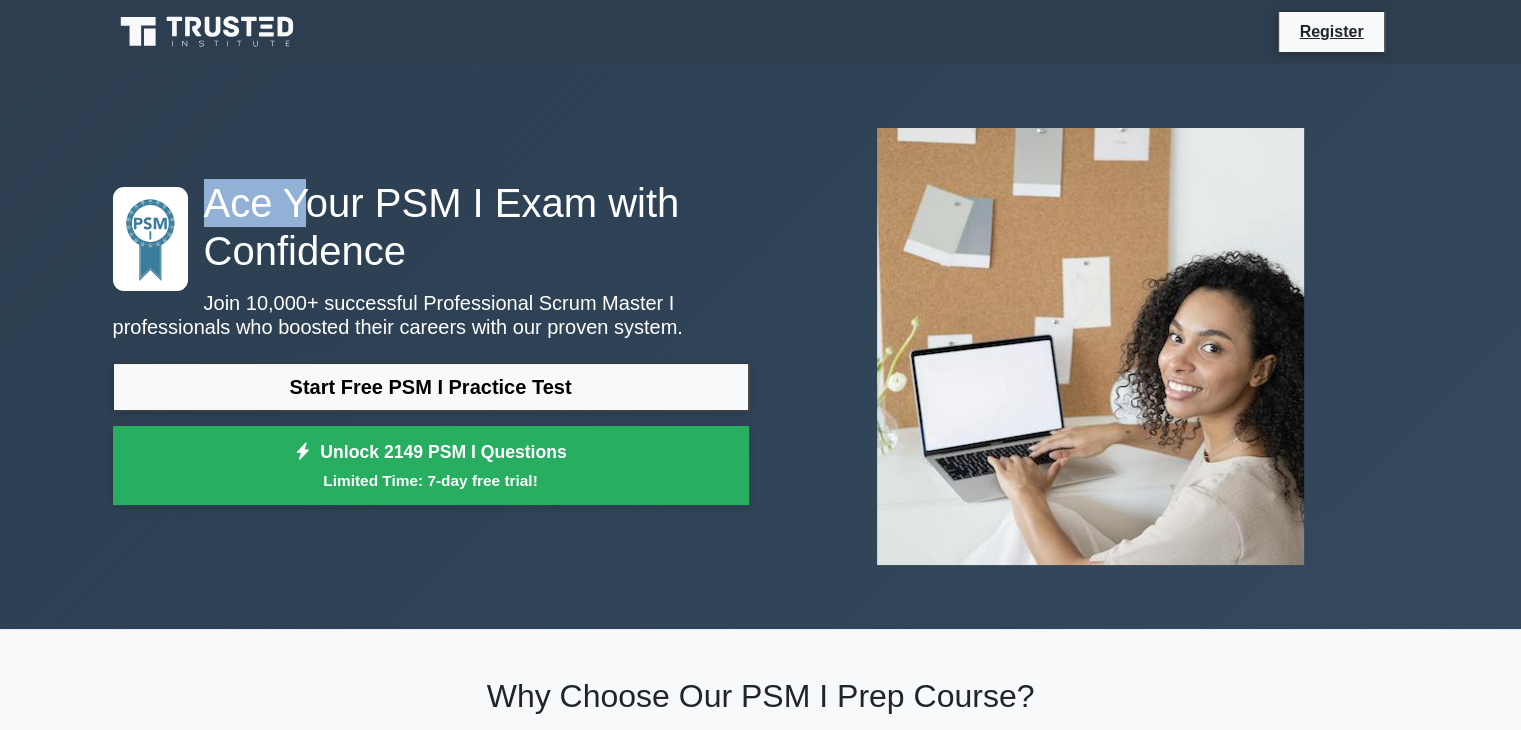 drag, startPoint x: 209, startPoint y: 193, endPoint x: 310, endPoint y: 193, distance: 101 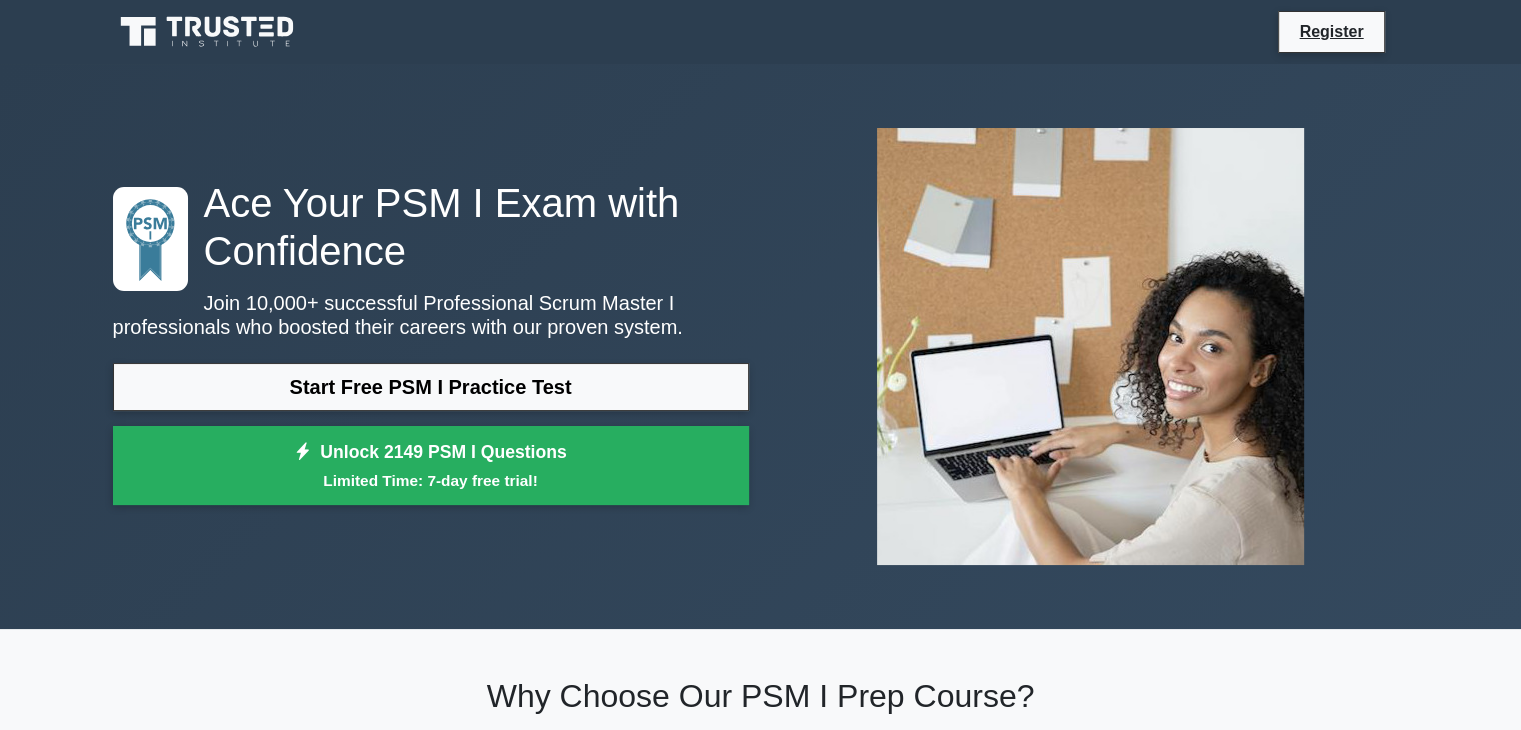 click on "Ace Your PSM I Exam with Confidence" at bounding box center (431, 227) 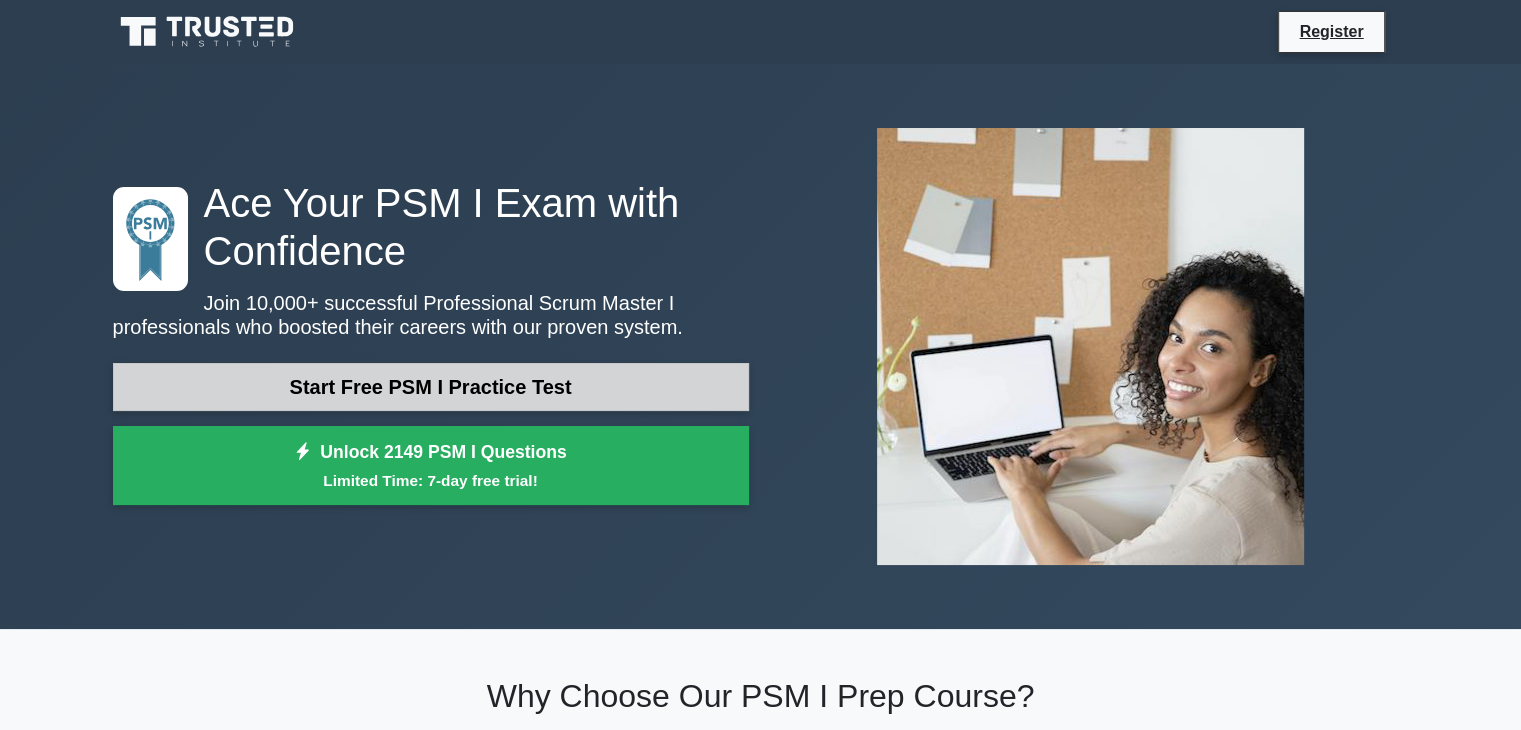 click on "Start Free PSM I Practice Test" at bounding box center (431, 387) 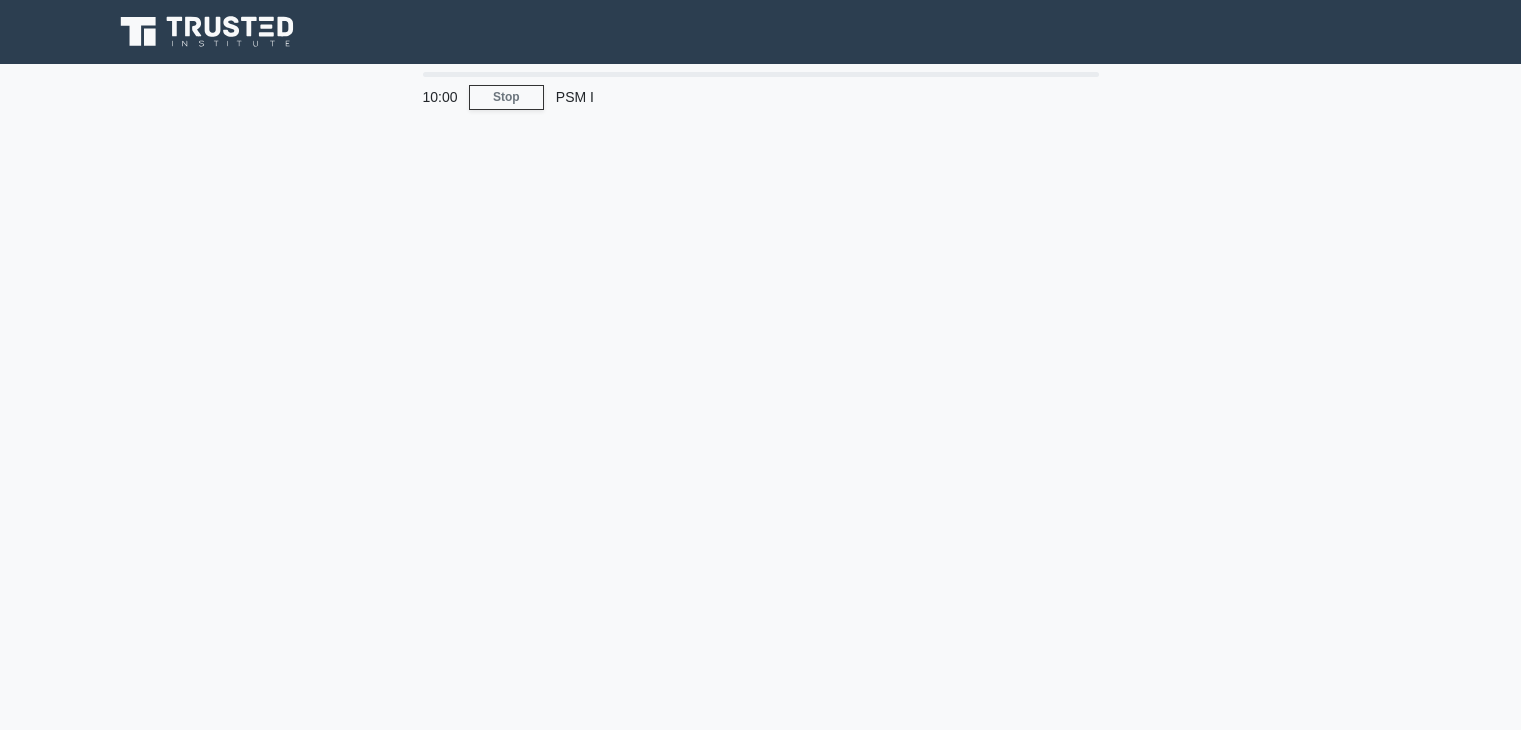scroll, scrollTop: 0, scrollLeft: 0, axis: both 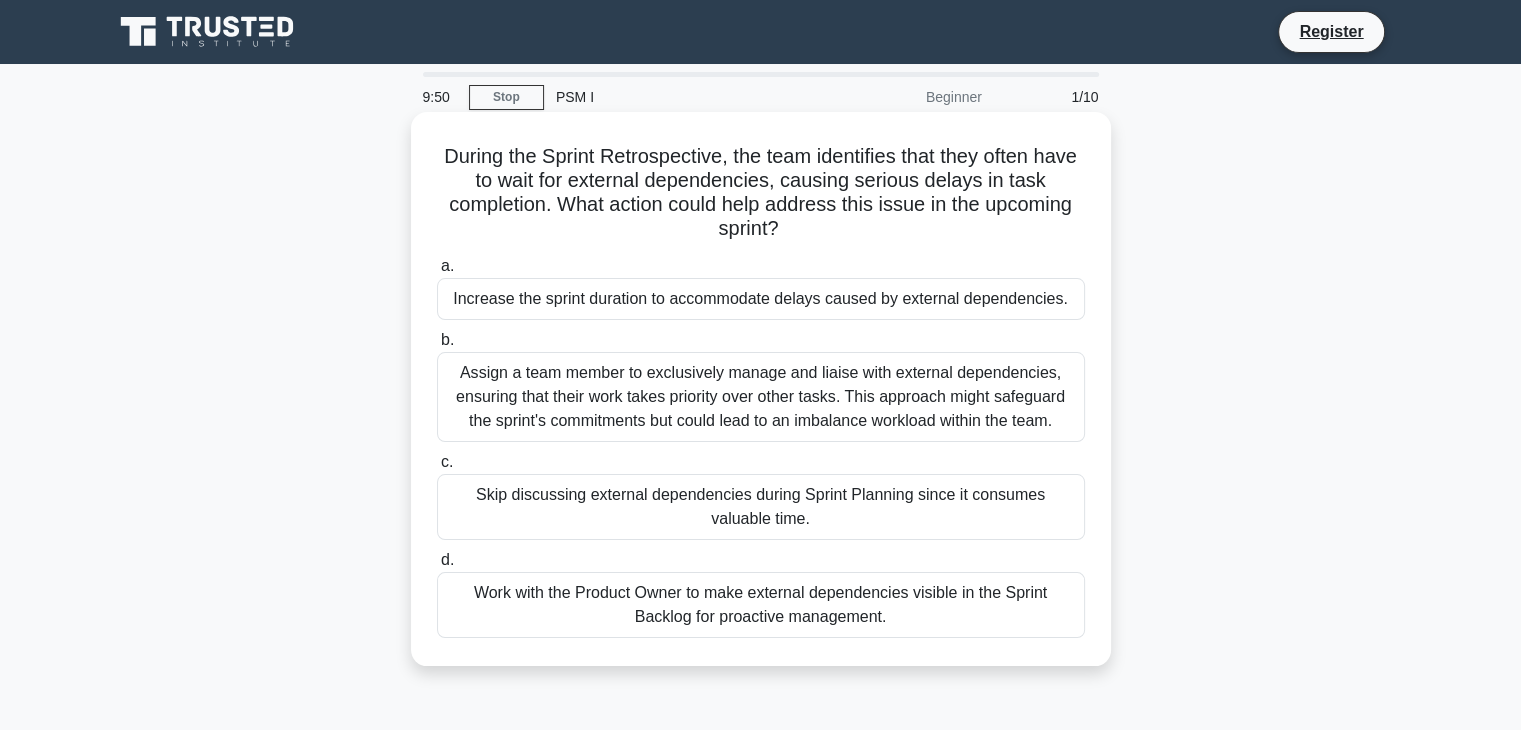 click on "Skip discussing external dependencies during Sprint Planning since it consumes valuable time." at bounding box center [761, 507] 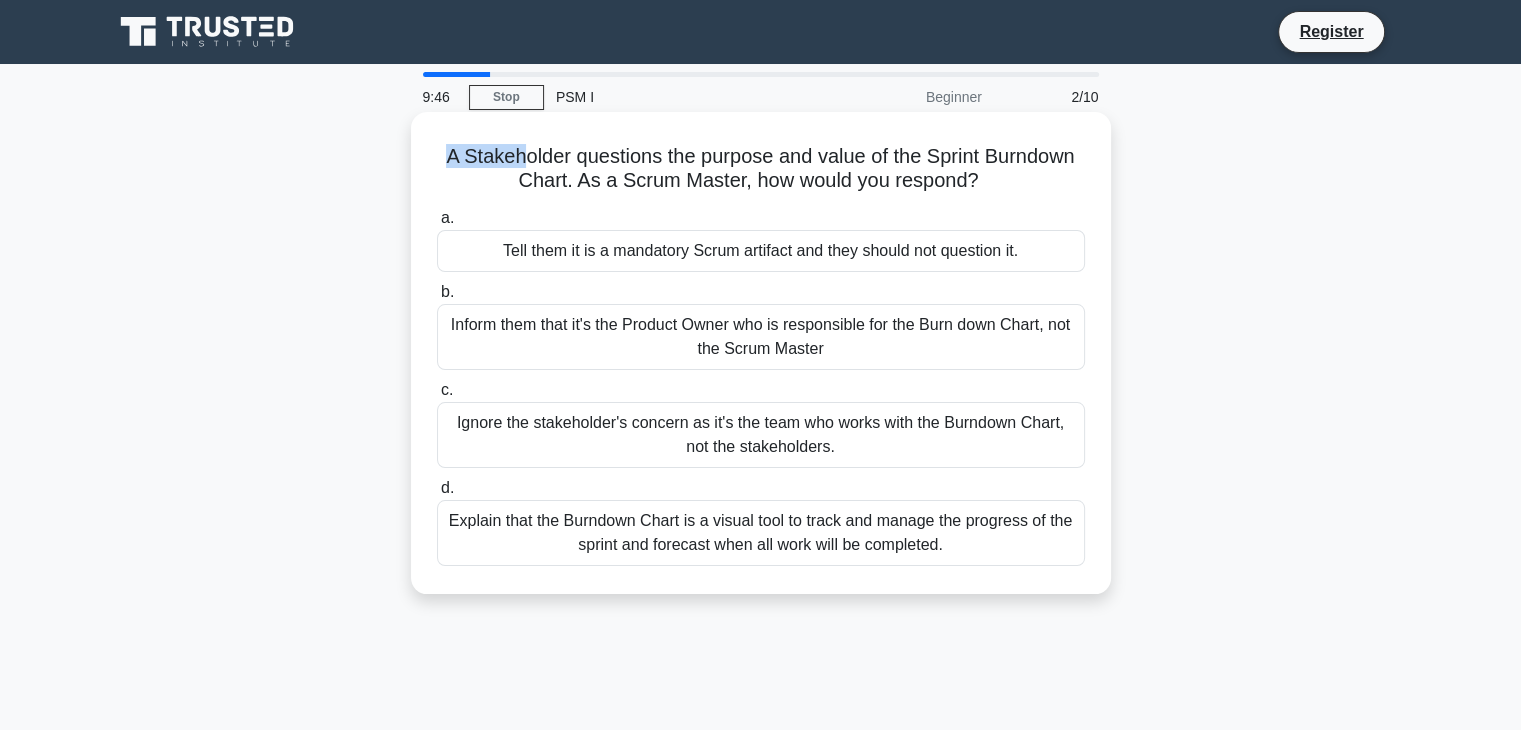 drag, startPoint x: 432, startPoint y: 146, endPoint x: 529, endPoint y: 136, distance: 97.5141 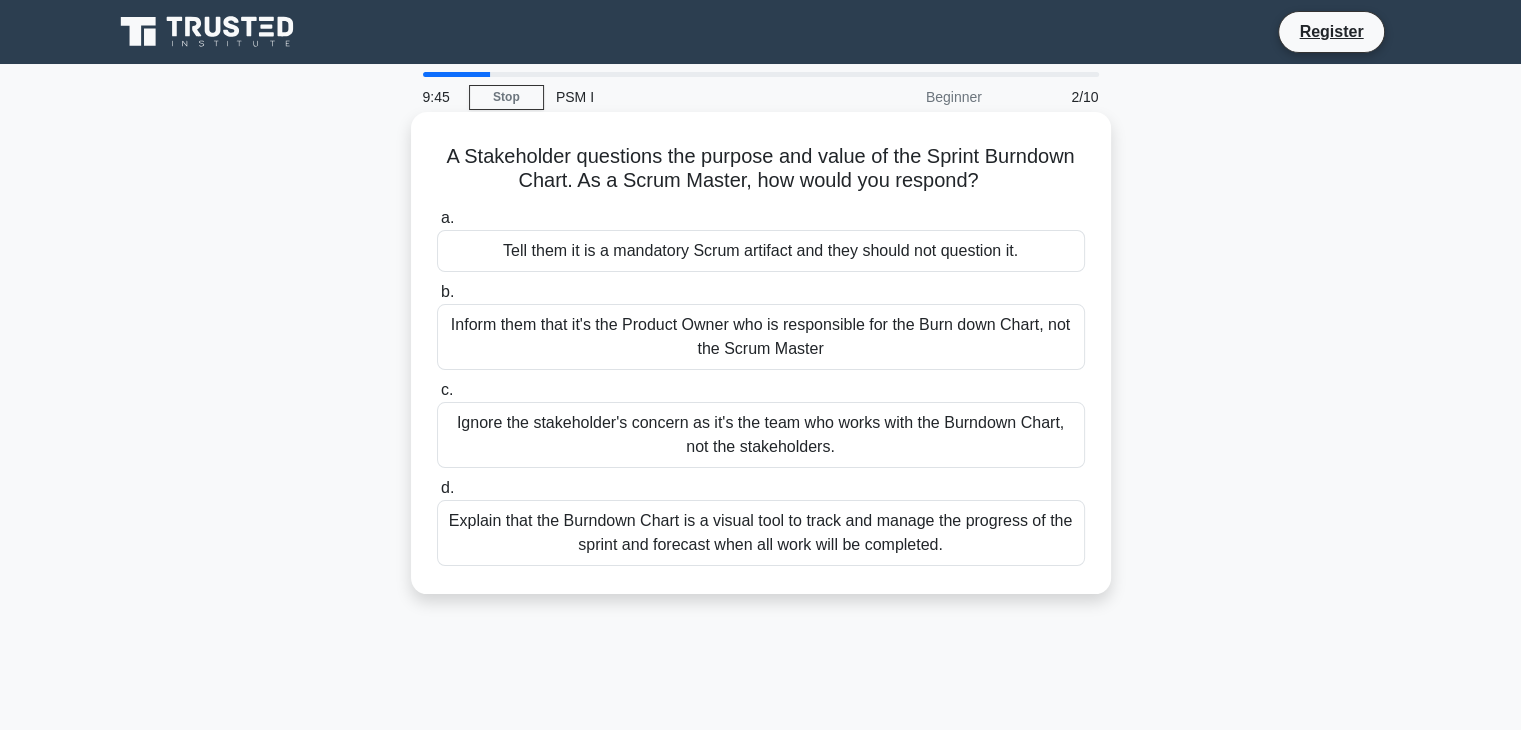 click on "A Stakeholder questions the purpose and value of the Sprint Burndown Chart. As a Scrum Master, how would you respond?
.spinner_0XTQ{transform-origin:center;animation:spinner_y6GP .75s linear infinite}@keyframes spinner_y6GP{100%{transform:rotate(360deg)}}" at bounding box center (761, 169) 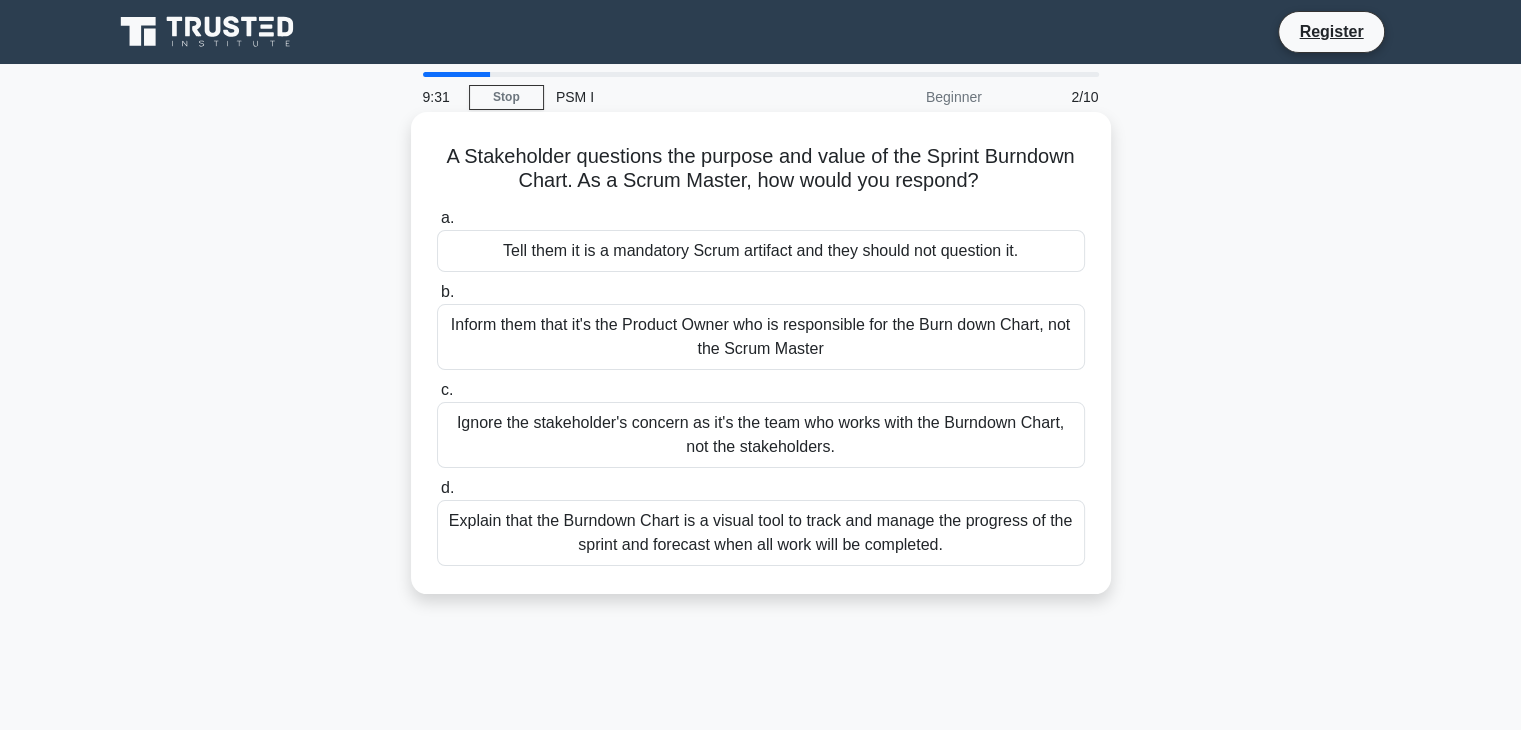 click on "Explain that the Burndown Chart is a visual tool to track and manage the progress of the sprint and forecast when all work will be completed." at bounding box center [761, 533] 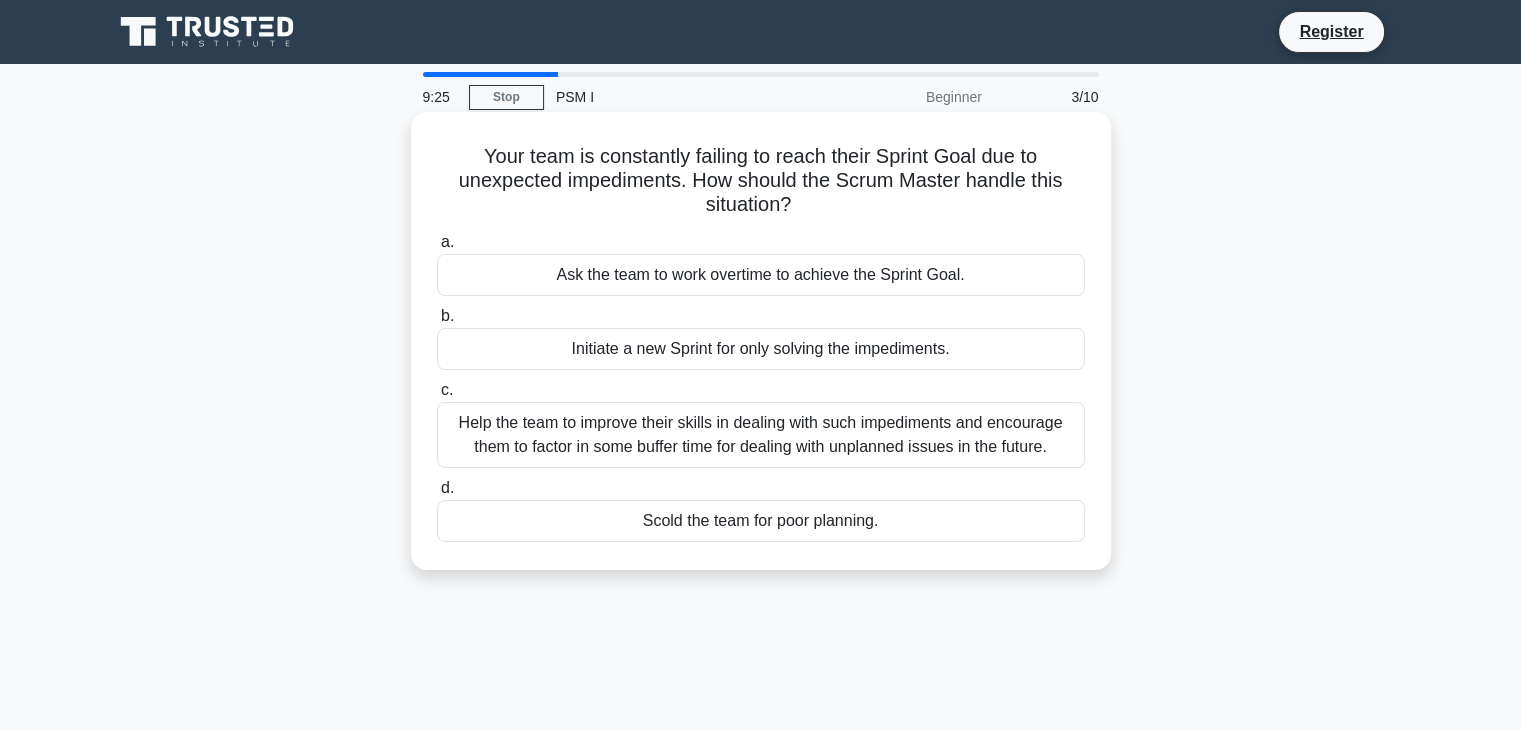 click on "Scold the team for poor planning." at bounding box center [761, 521] 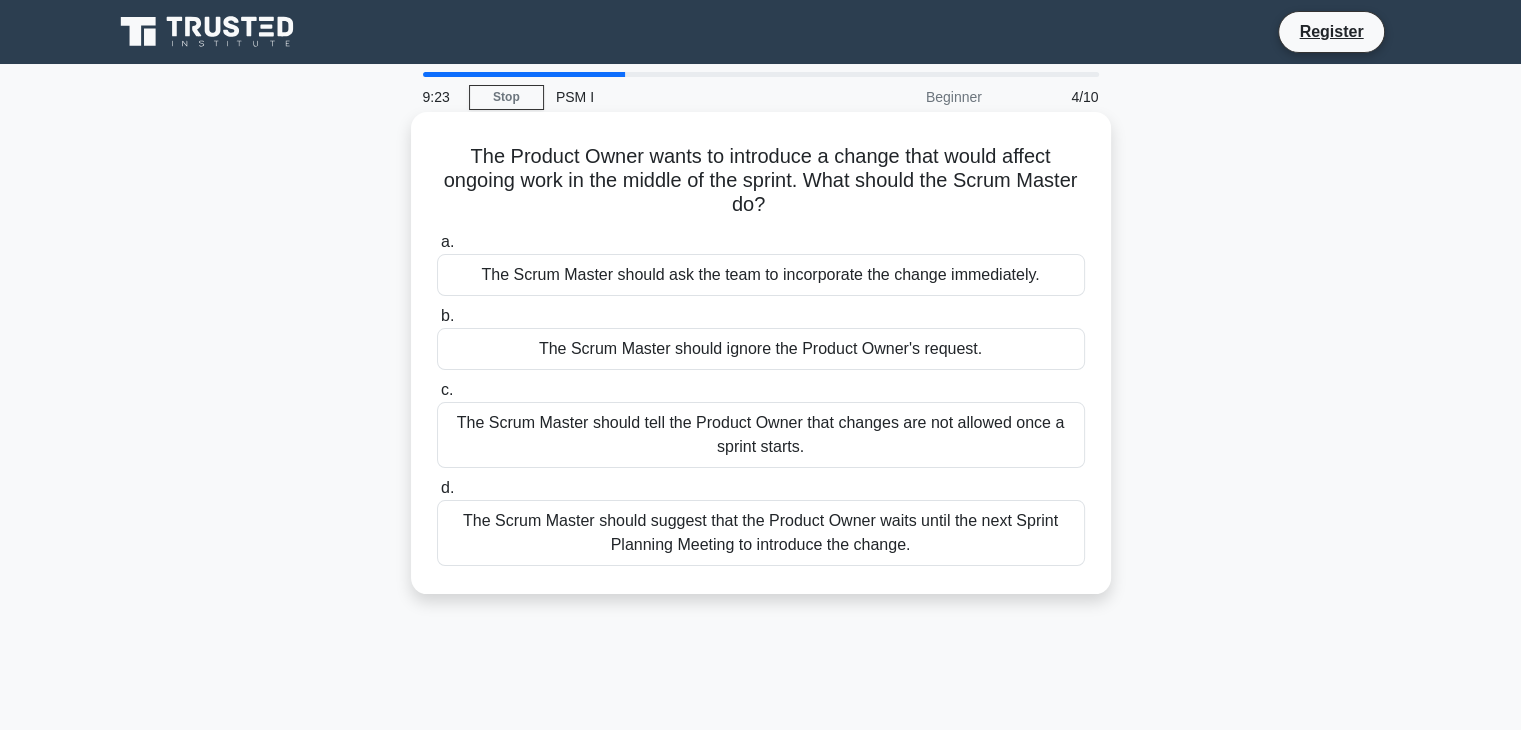 click on "The Scrum Master should suggest that the Product Owner waits until the next Sprint Planning Meeting to introduce the change." at bounding box center (761, 533) 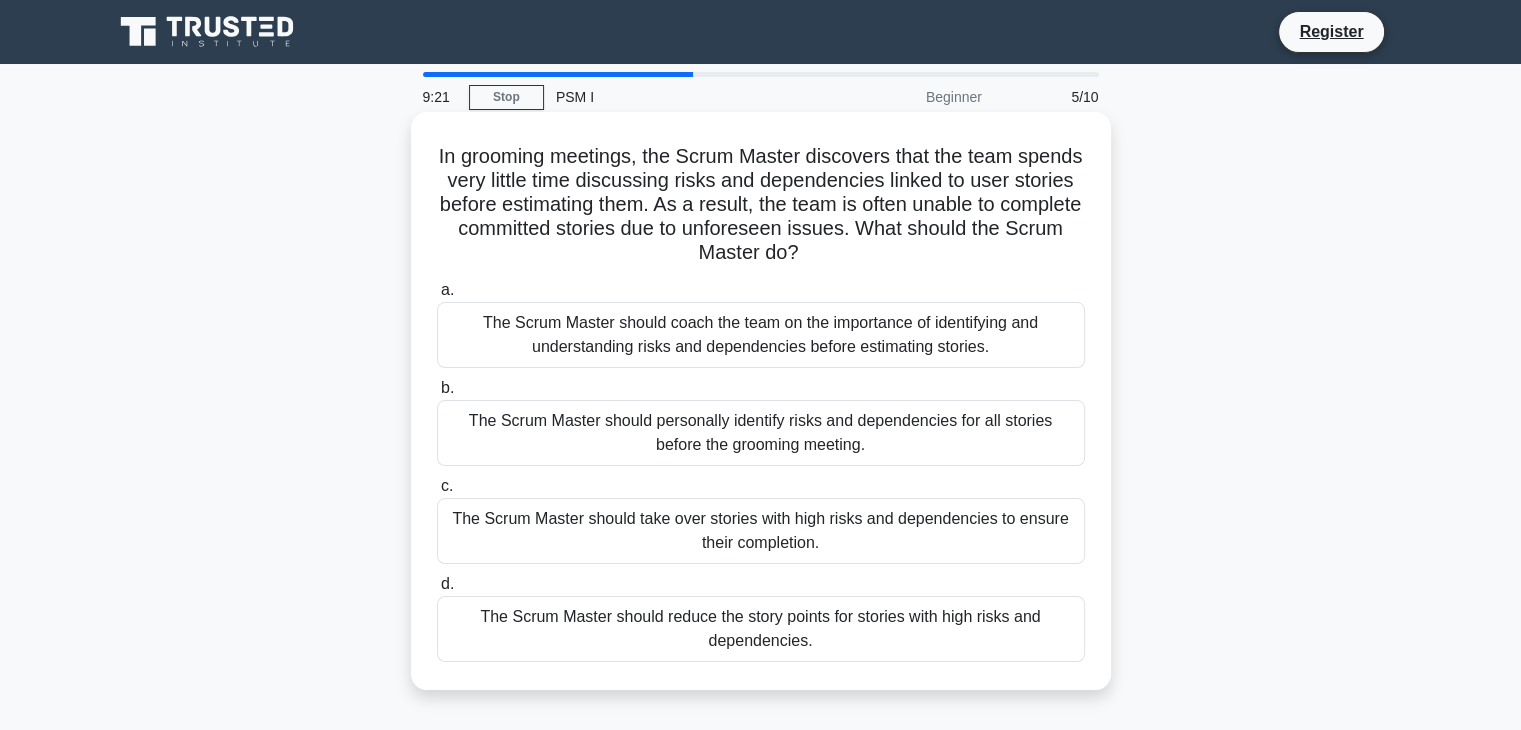 click on "The Scrum Master should reduce the story points for stories with high risks and dependencies." at bounding box center (761, 629) 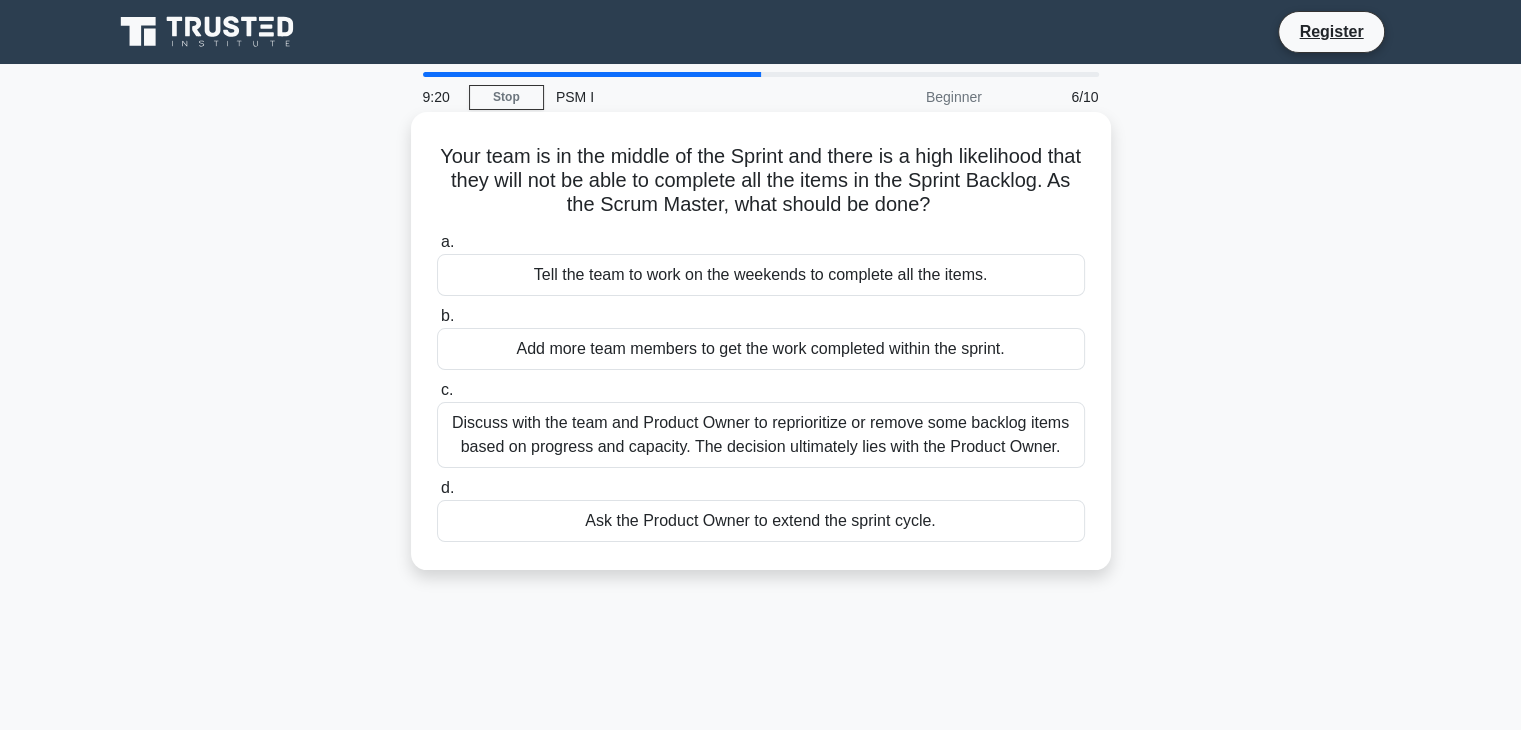 click on "Discuss with the team and Product Owner to reprioritize or remove some backlog items based on progress and capacity. The decision ultimately lies with the Product Owner." at bounding box center [761, 435] 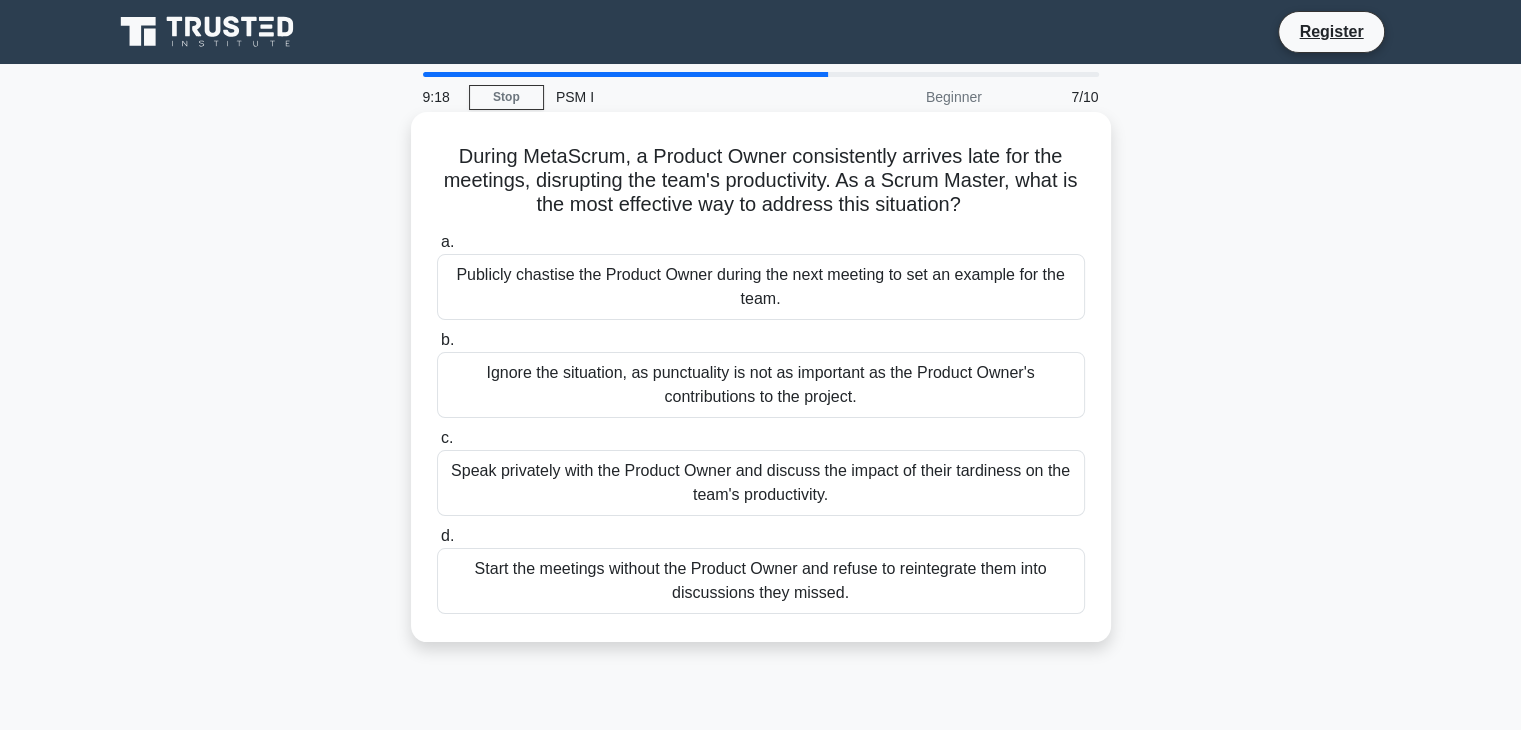 click on "Speak privately with the Product Owner and discuss the impact of their tardiness on the team's productivity." at bounding box center [761, 483] 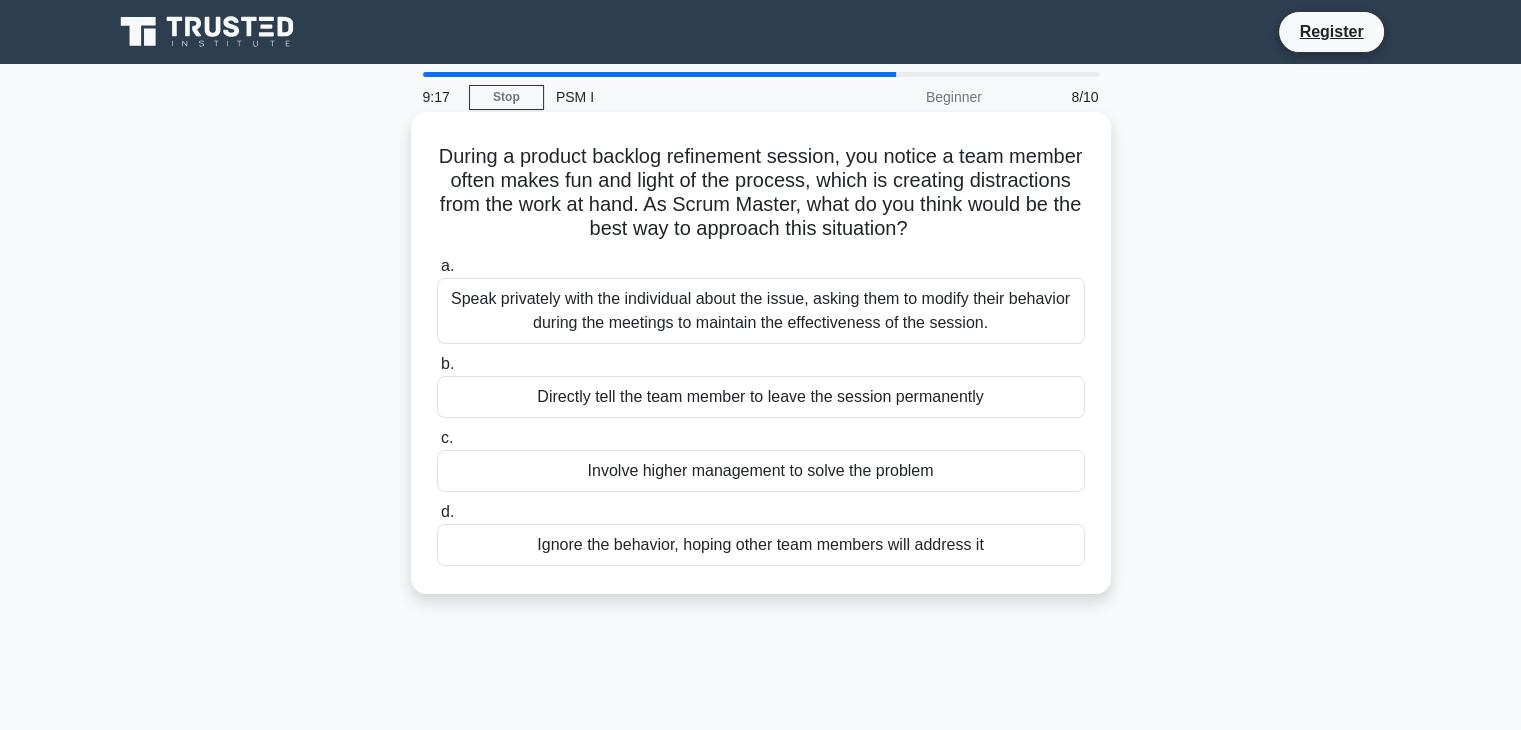 click on "Speak privately with the individual about the issue, asking them to modify their behavior during the meetings to maintain the effectiveness of the session." at bounding box center [761, 311] 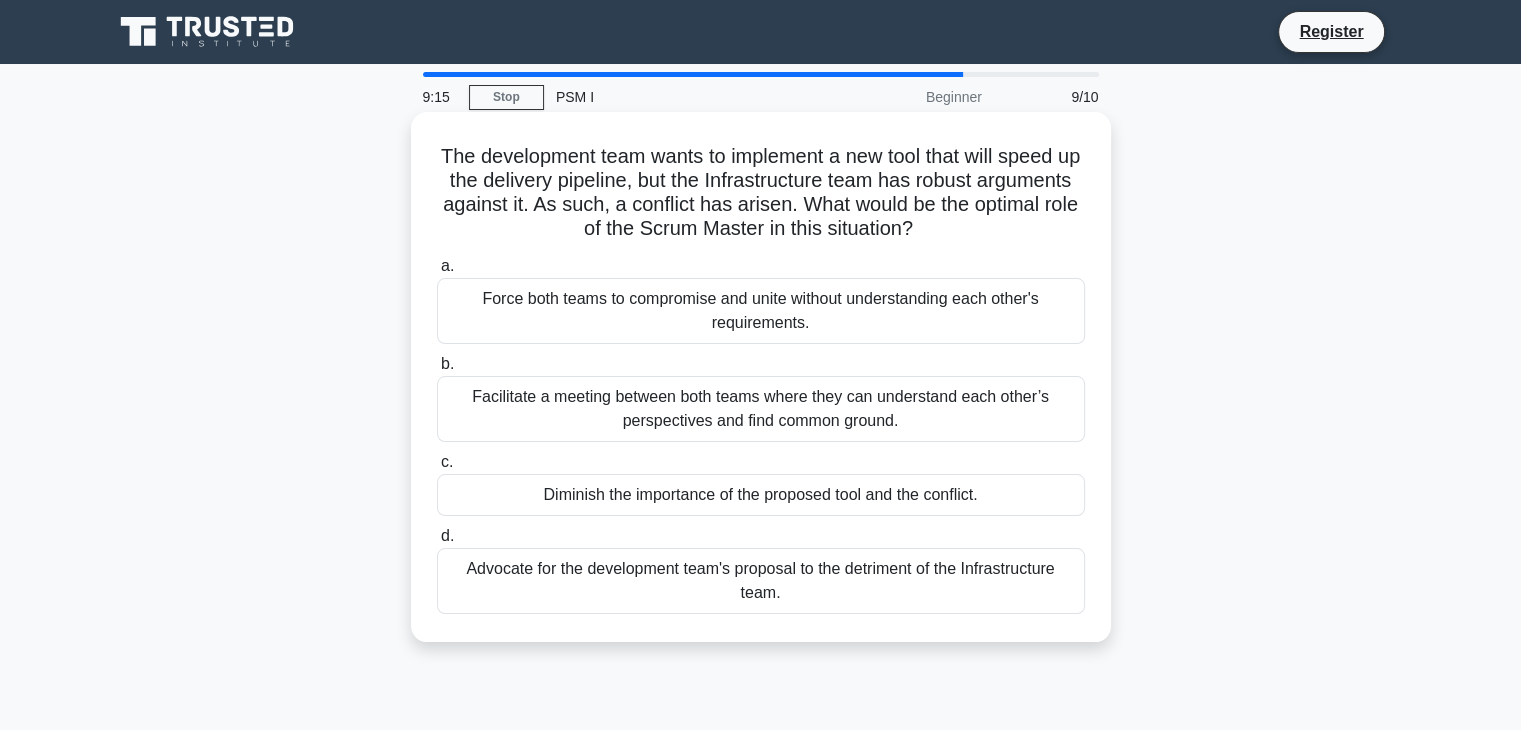 click on "Advocate for the development team's proposal to the detriment of the Infrastructure team." at bounding box center [761, 581] 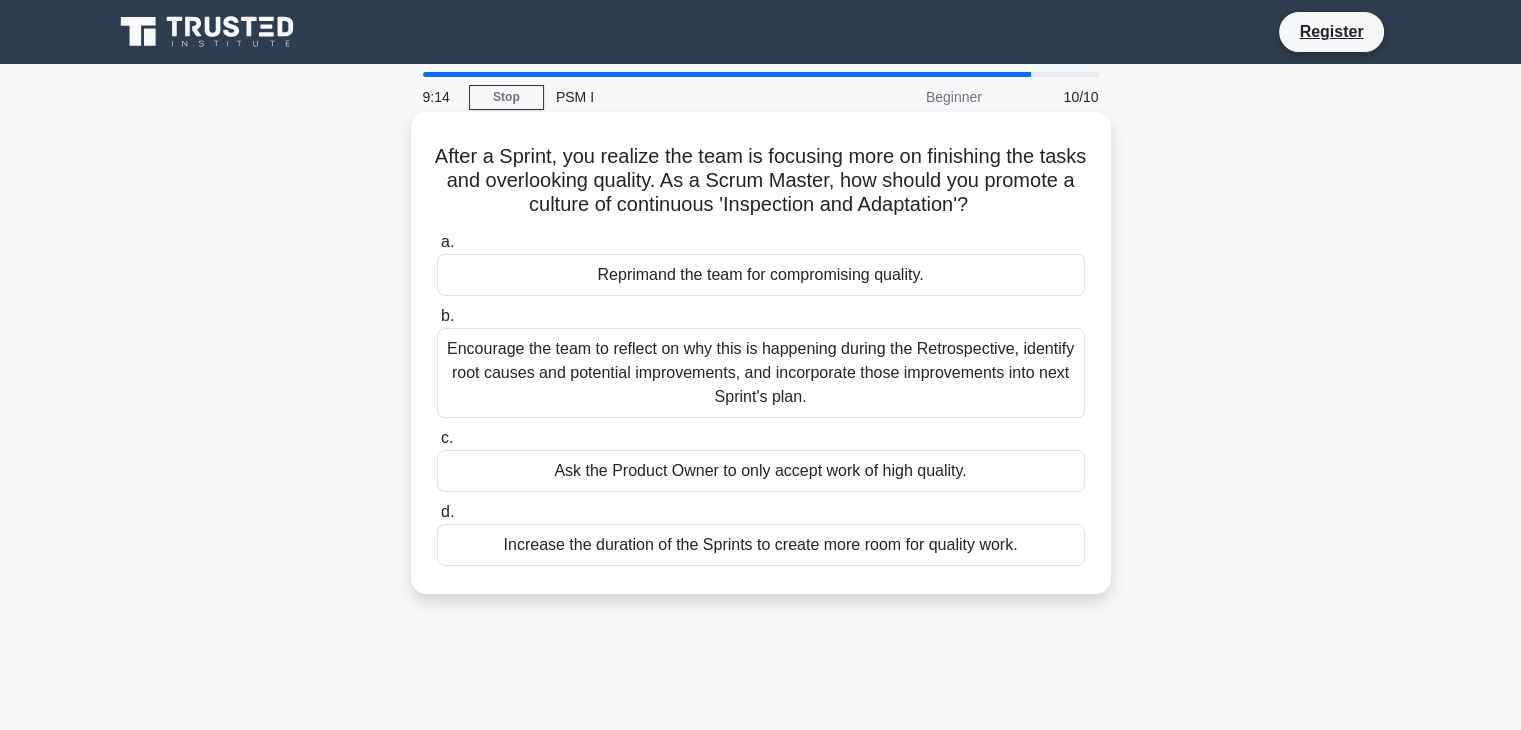 click on "Encourage the team to reflect on why this is happening during the Retrospective, identify root causes and potential improvements, and incorporate those improvements into next Sprint's plan." at bounding box center (761, 373) 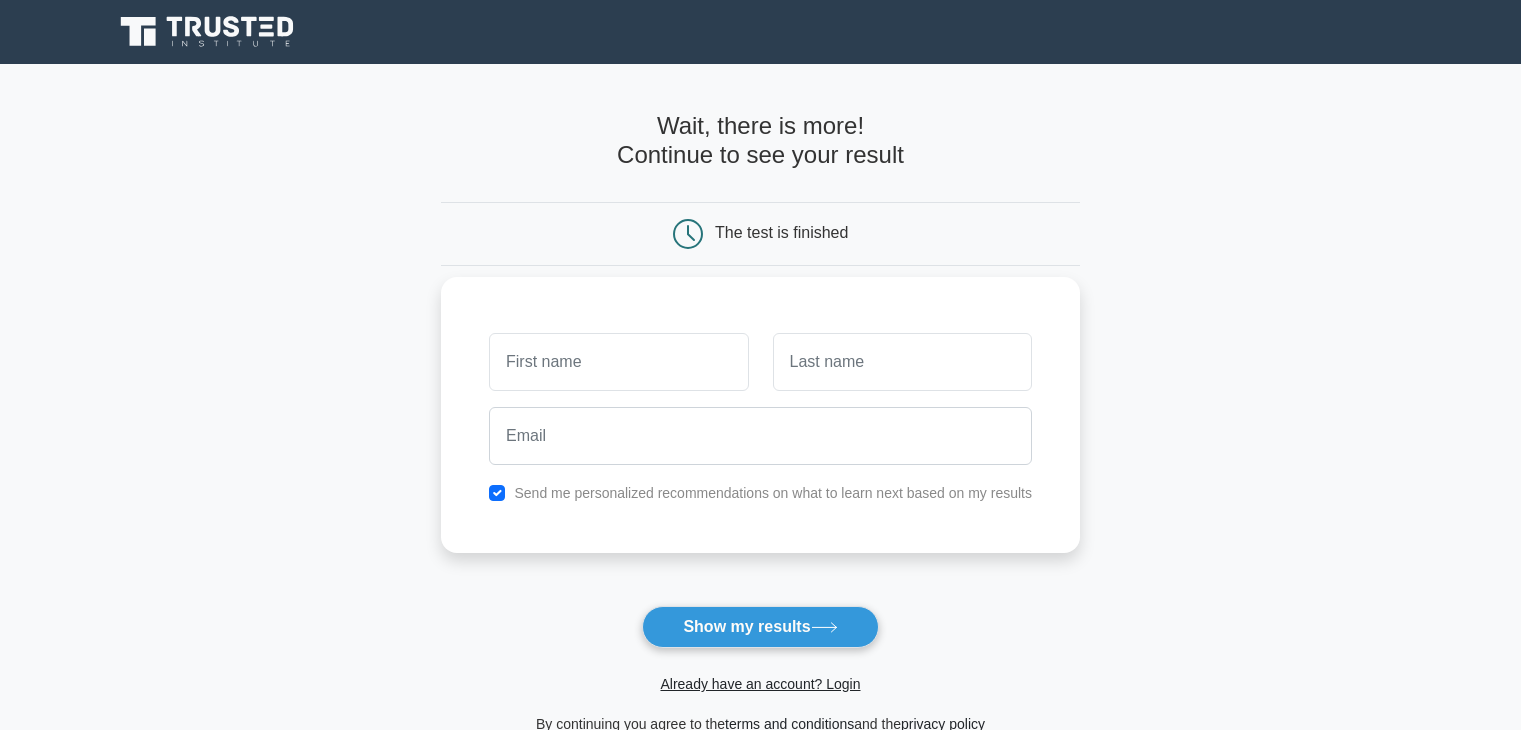 scroll, scrollTop: 0, scrollLeft: 0, axis: both 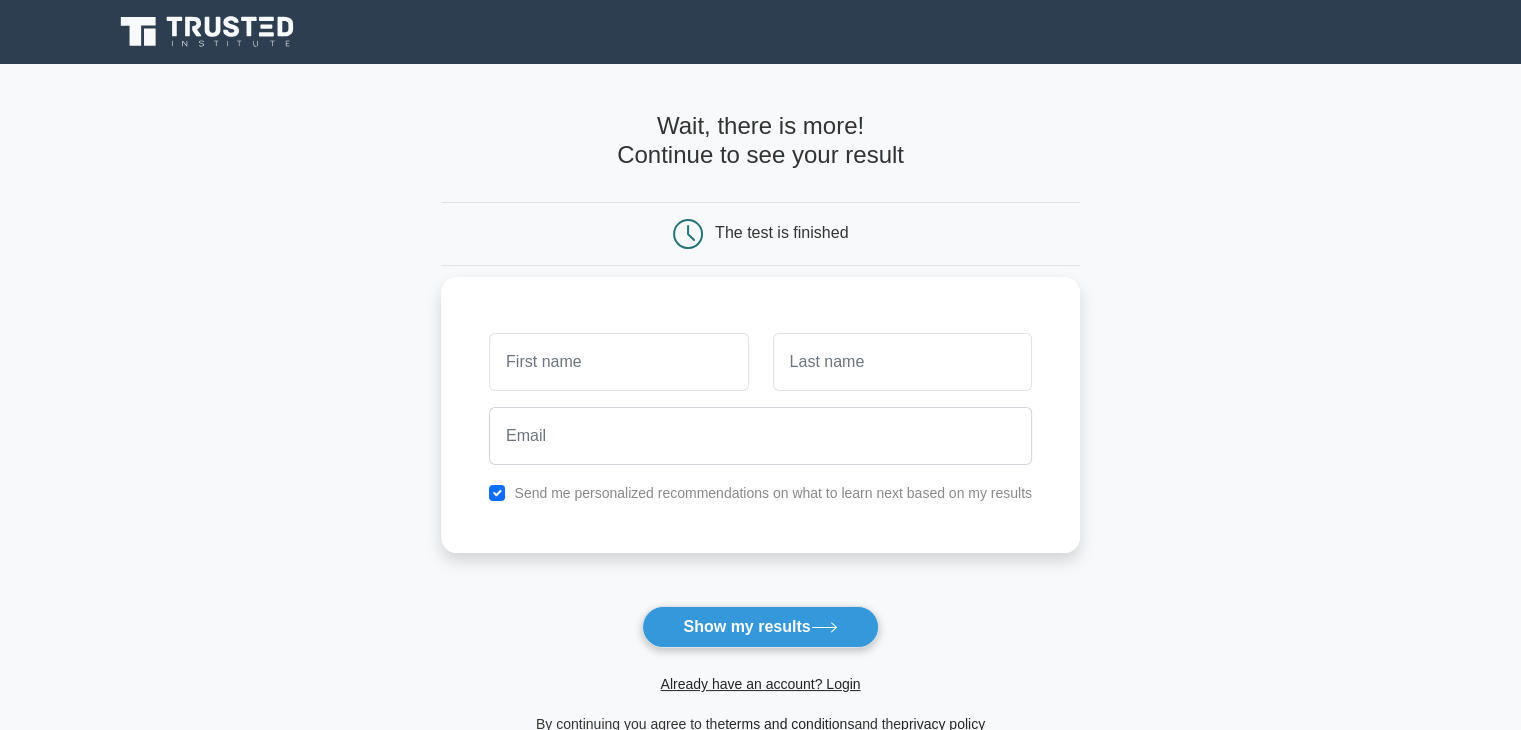 type on "j" 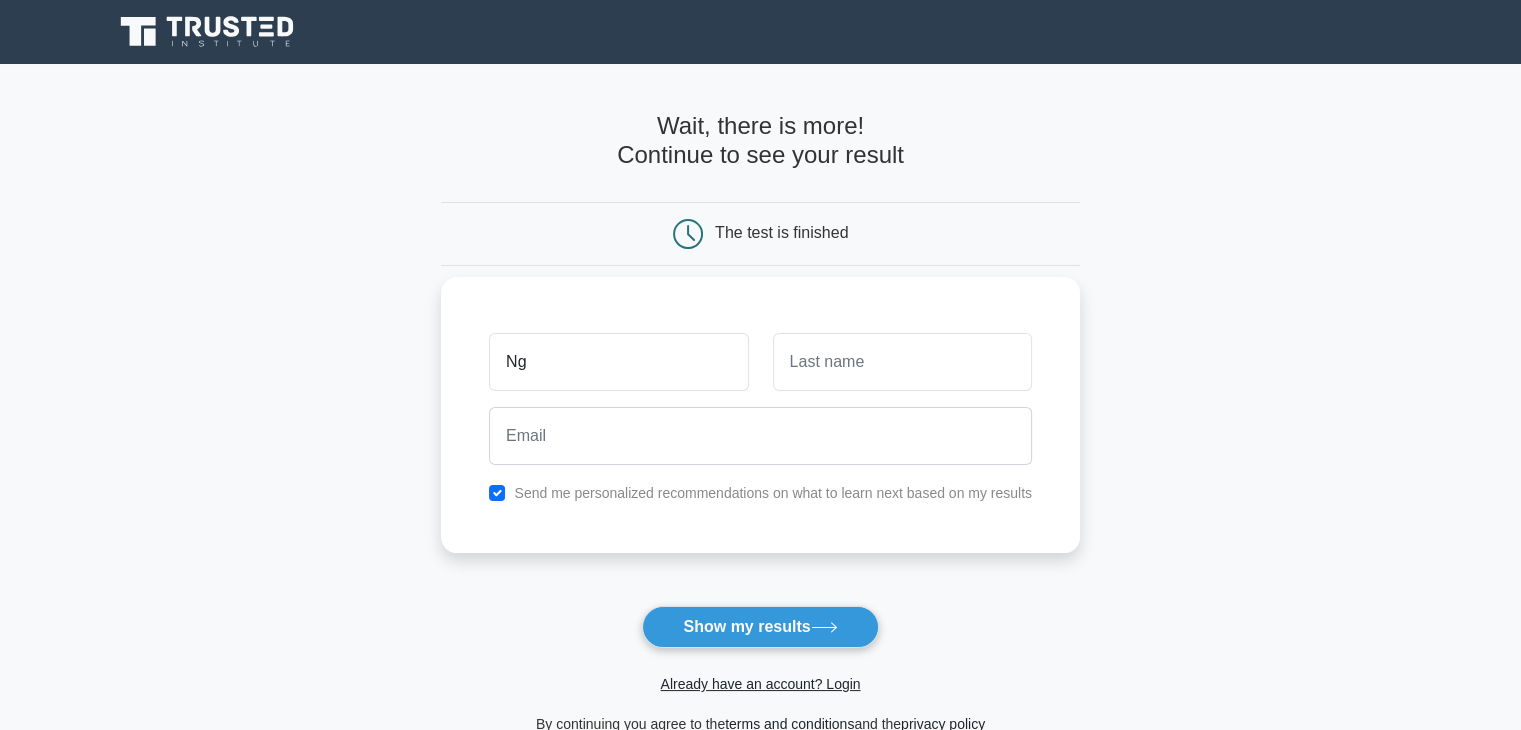 type on "Ng" 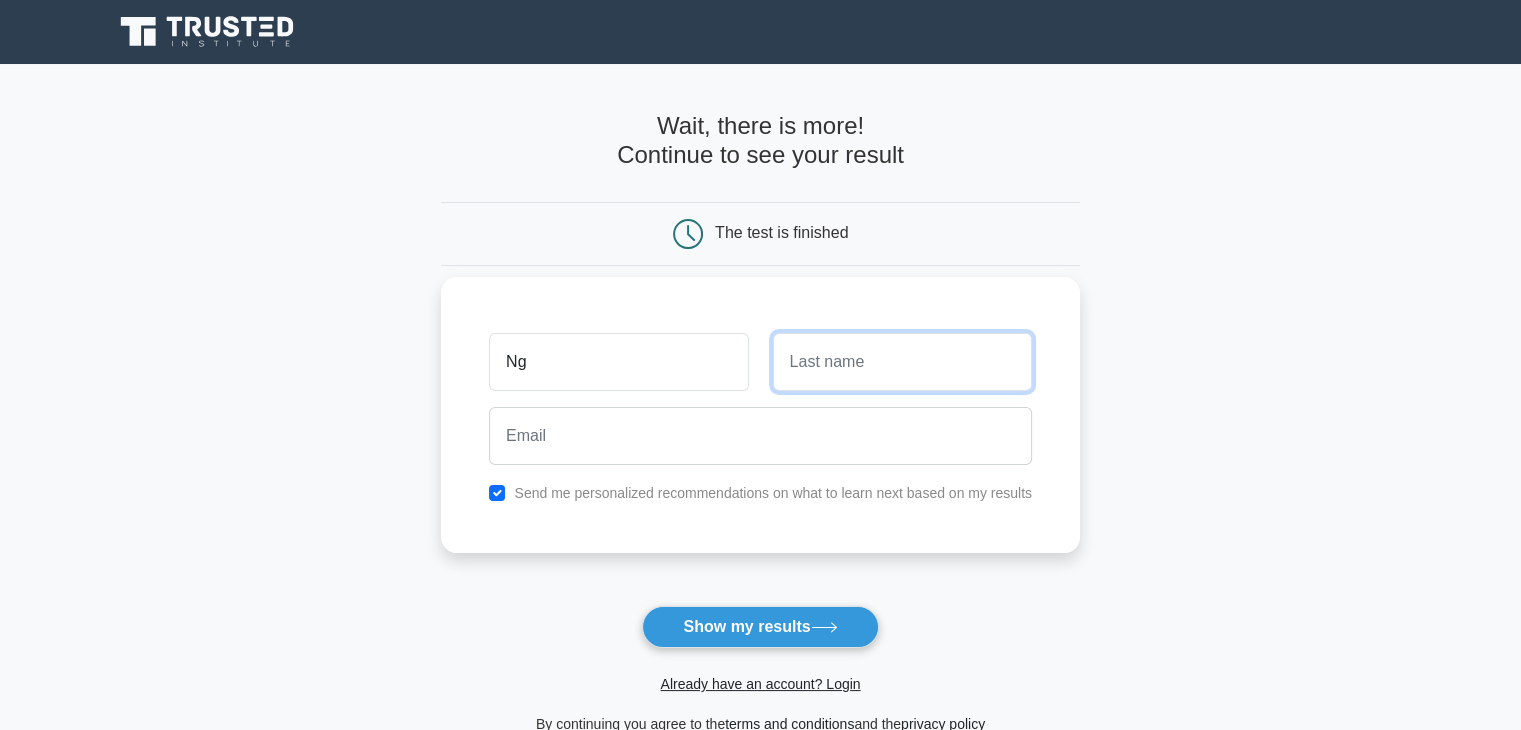click at bounding box center [902, 362] 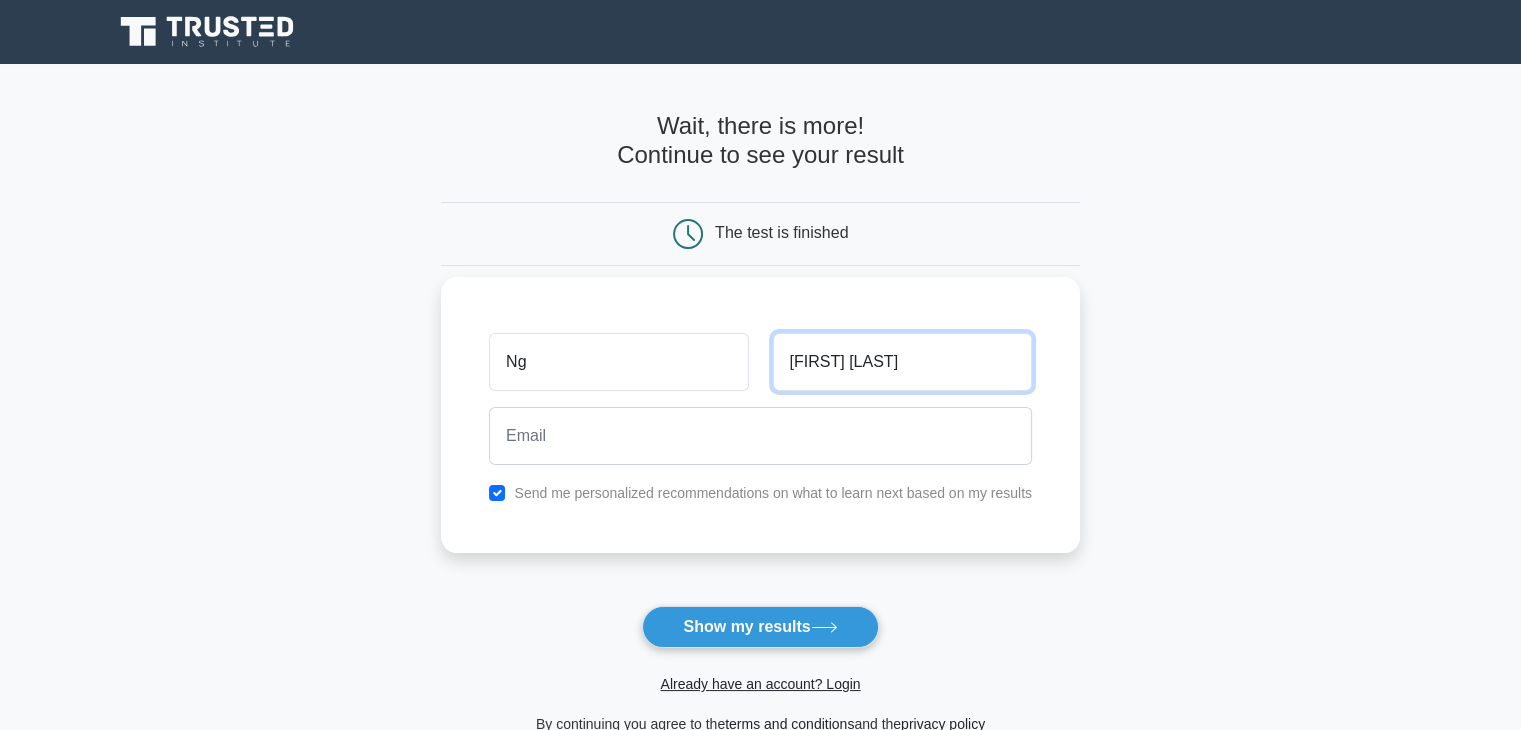 type on "Jing Ling" 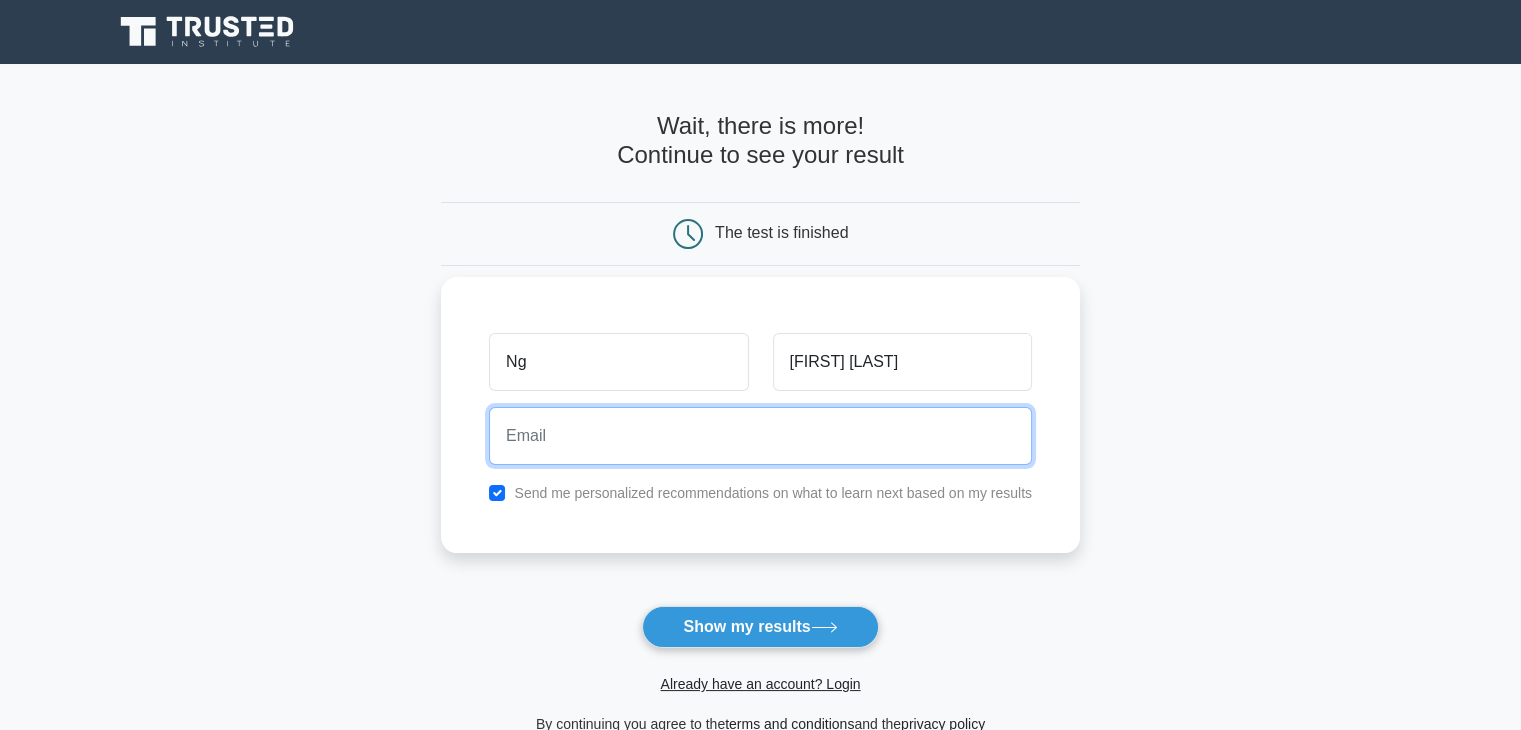 click at bounding box center [760, 436] 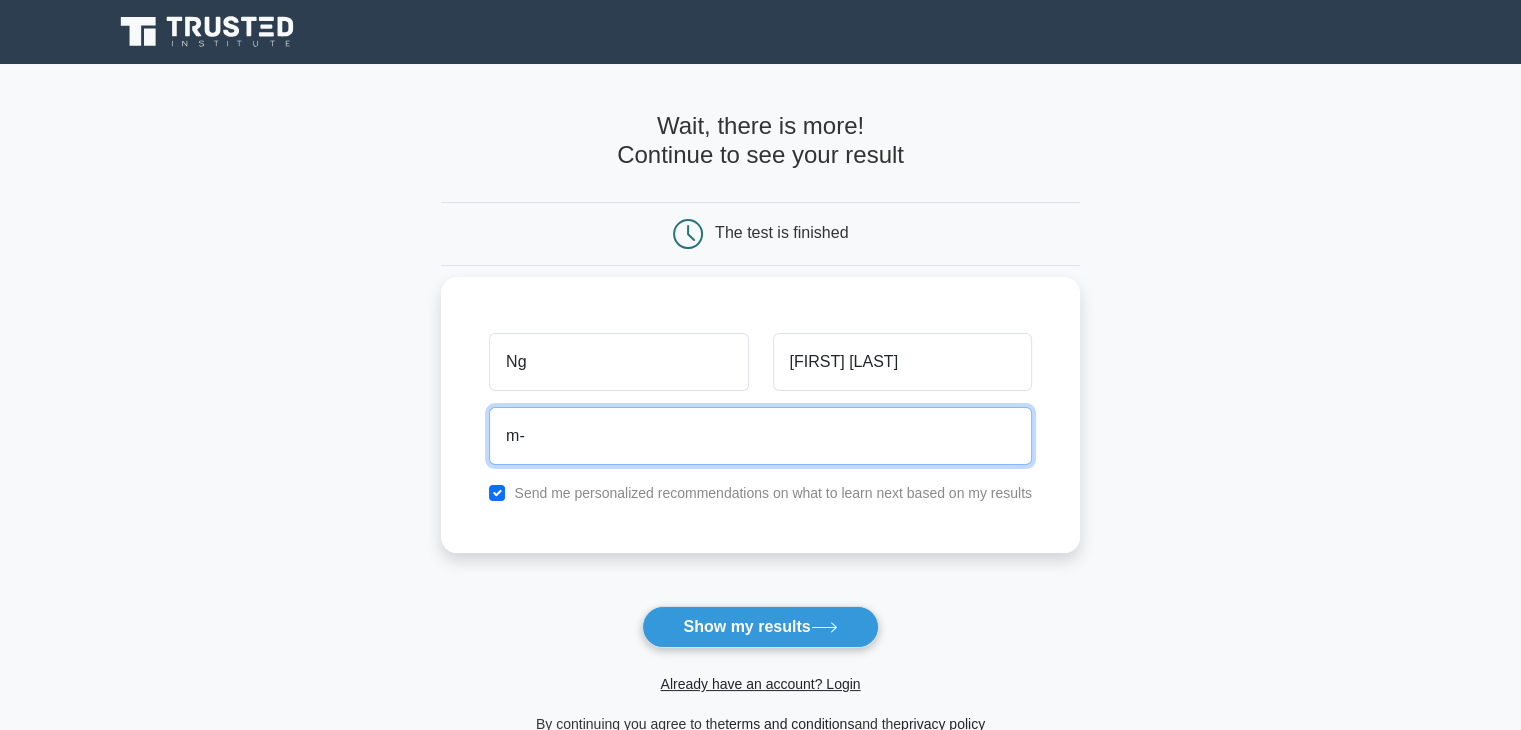 type on "m" 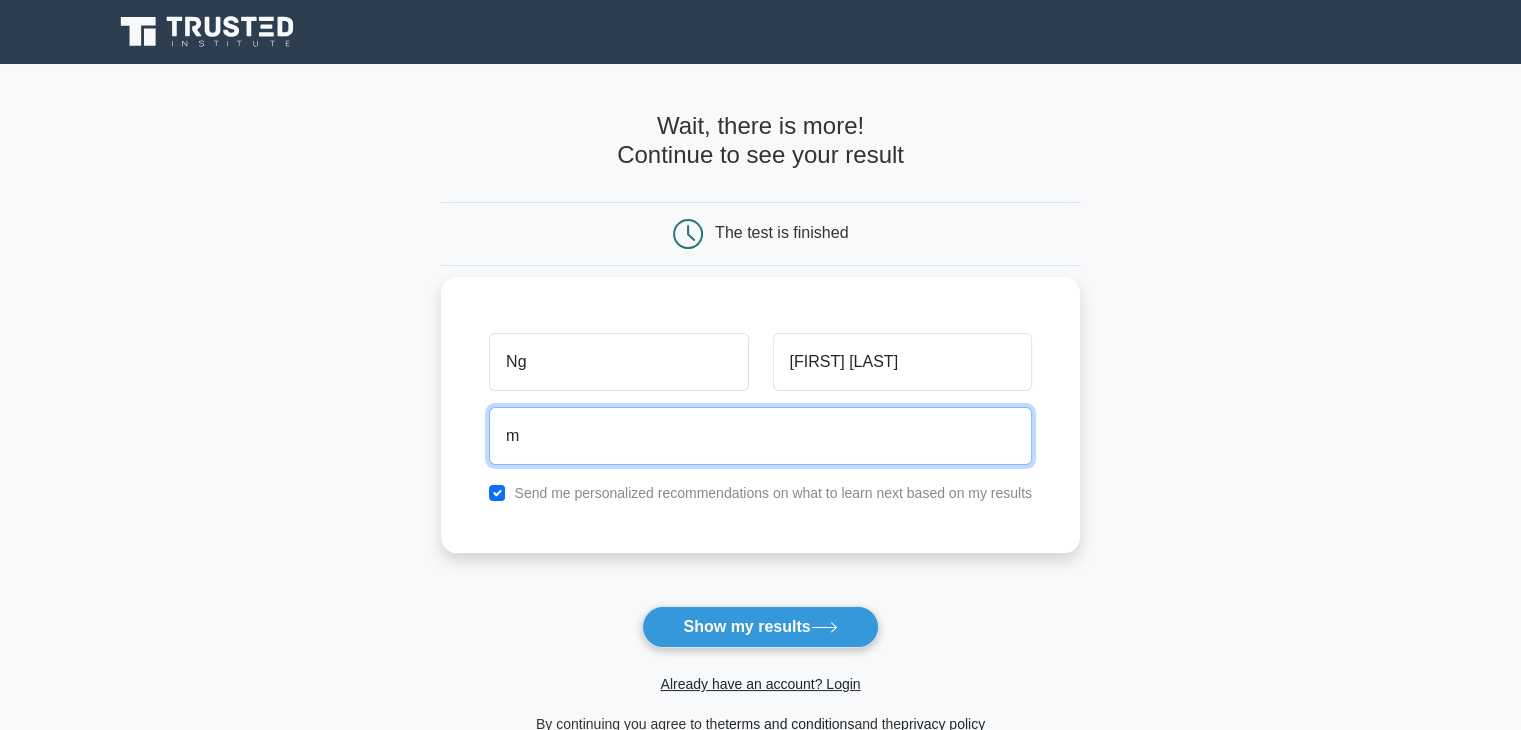 type on "melodysun8284@gmail.com" 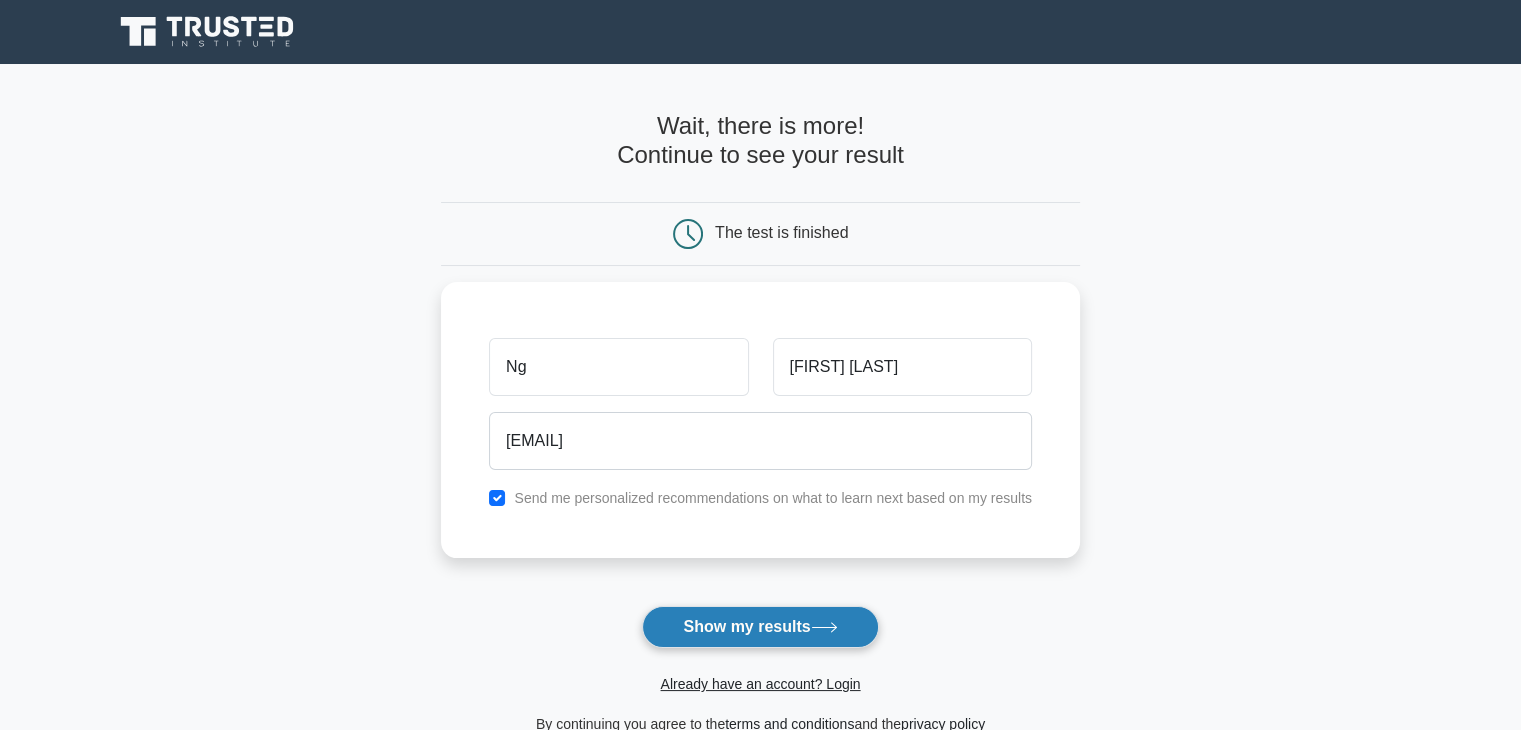 click on "Show my results" at bounding box center (760, 627) 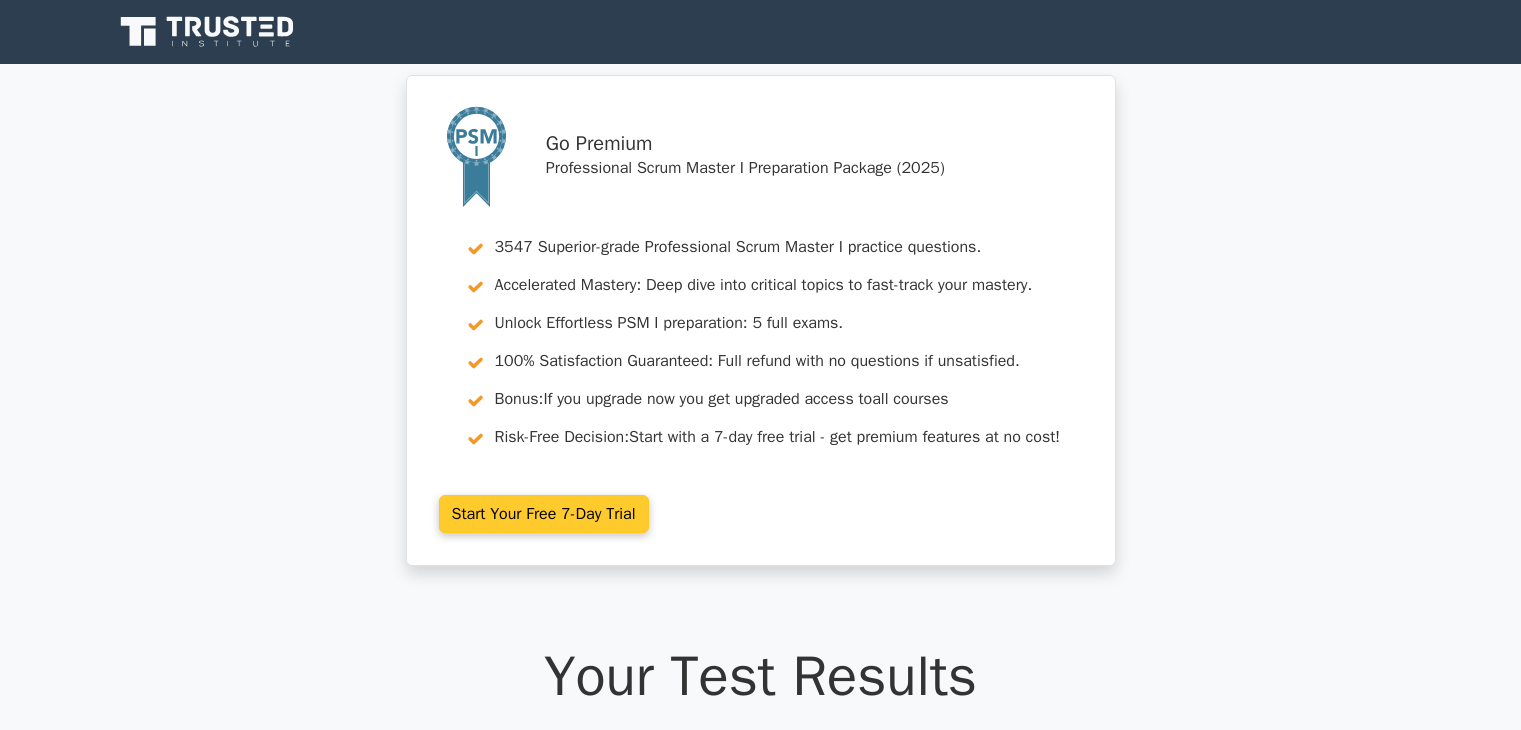 scroll, scrollTop: 0, scrollLeft: 0, axis: both 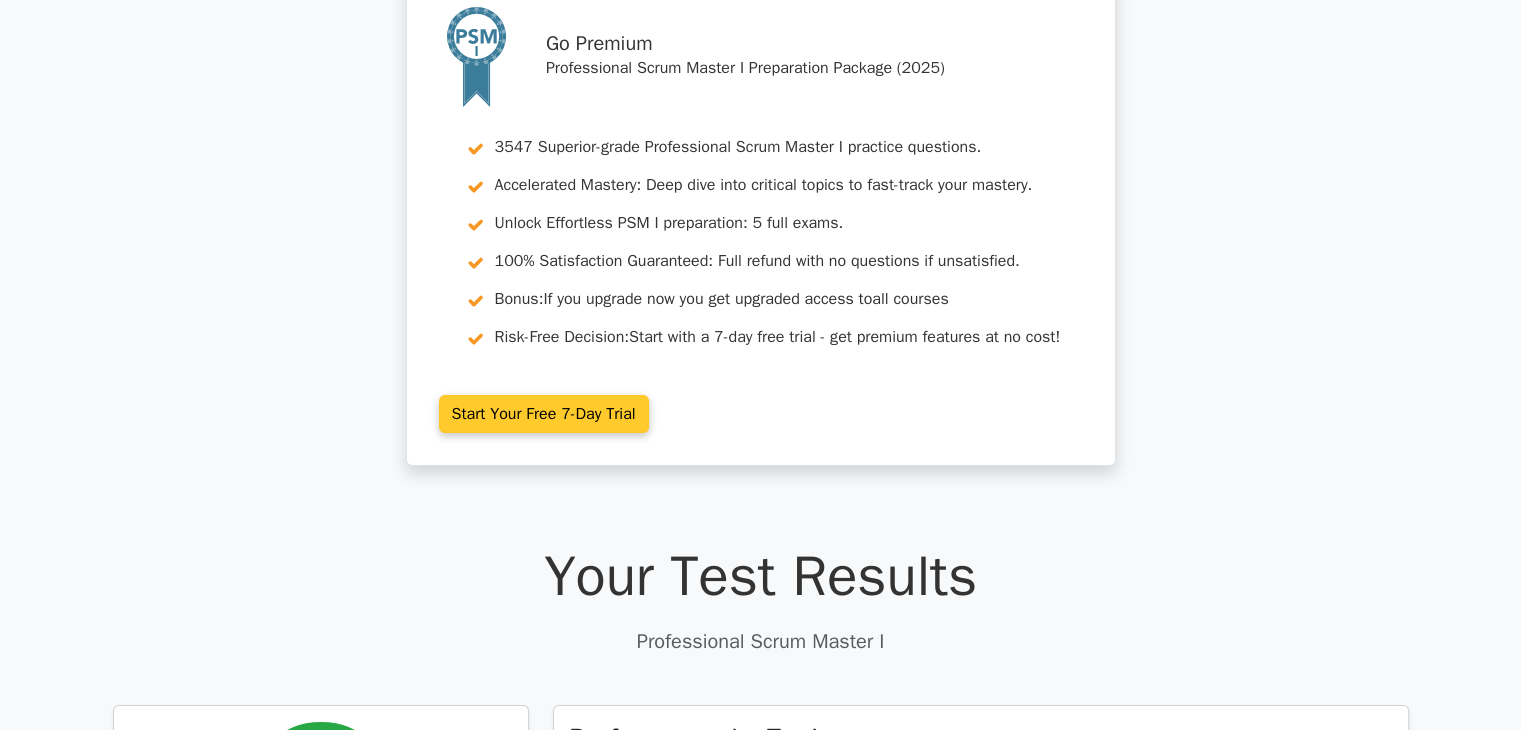 click on "Start Your Free 7-Day Trial" at bounding box center (544, 414) 